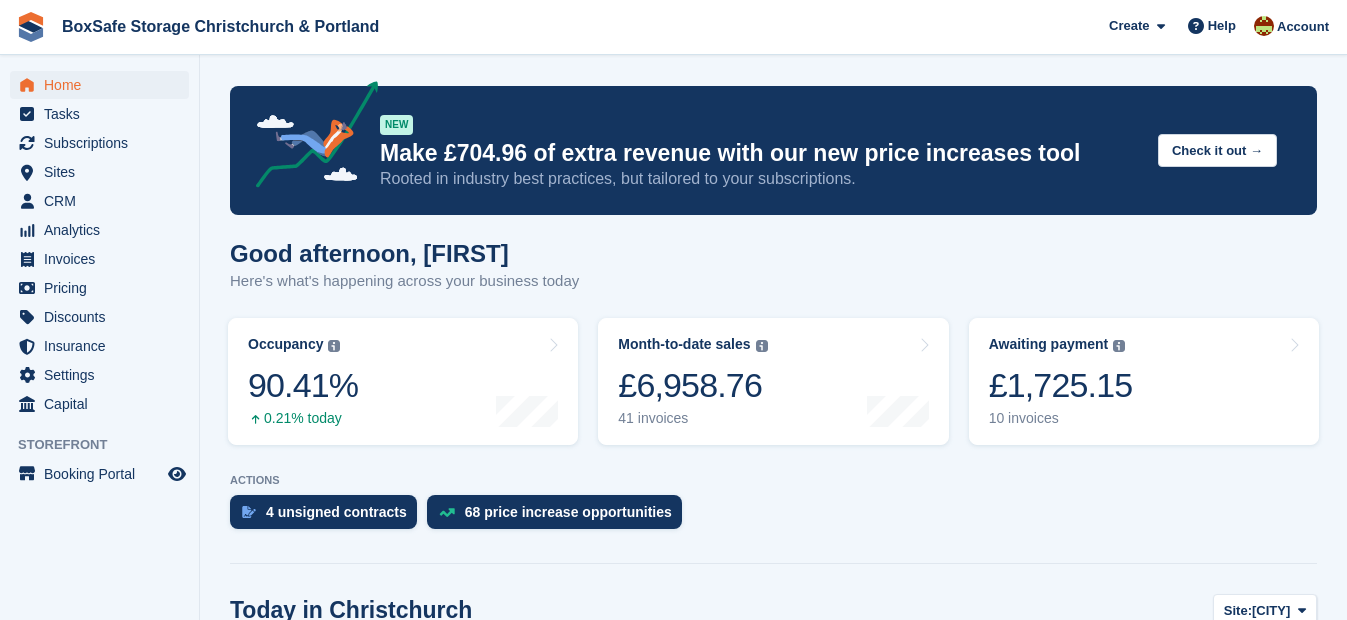 scroll, scrollTop: 0, scrollLeft: 0, axis: both 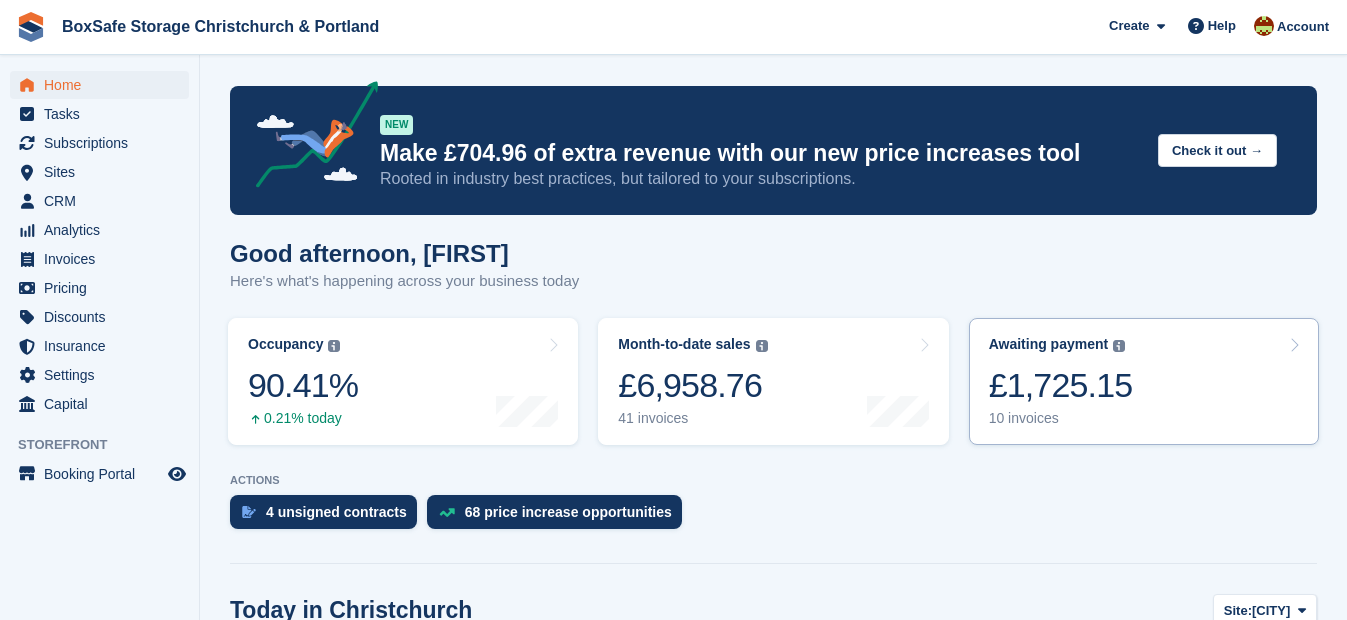 click on "£1,725.15" at bounding box center [1061, 385] 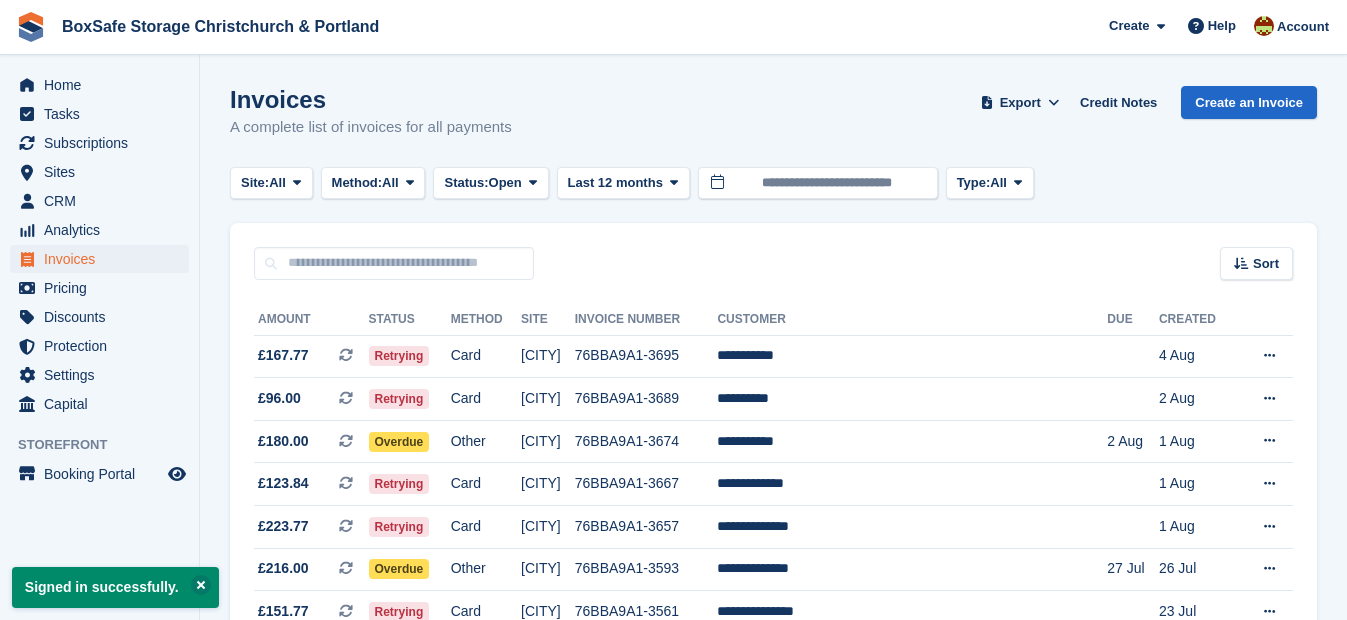 scroll, scrollTop: 0, scrollLeft: 0, axis: both 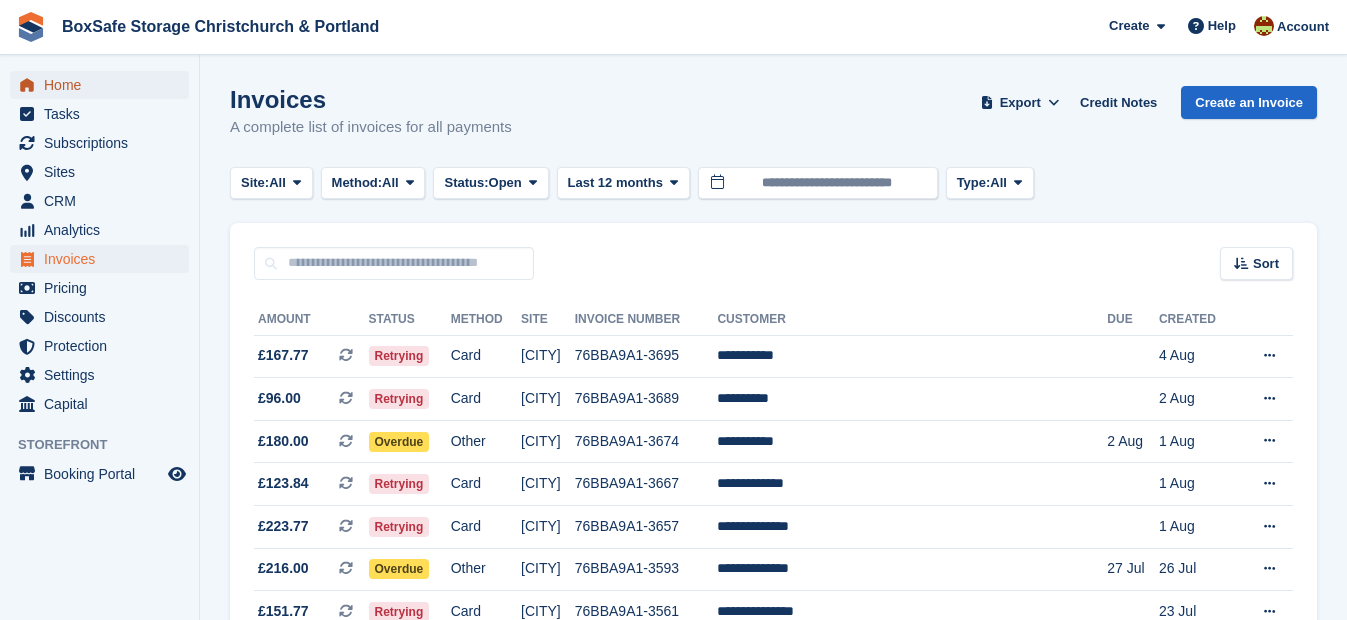 click on "Home" at bounding box center (104, 85) 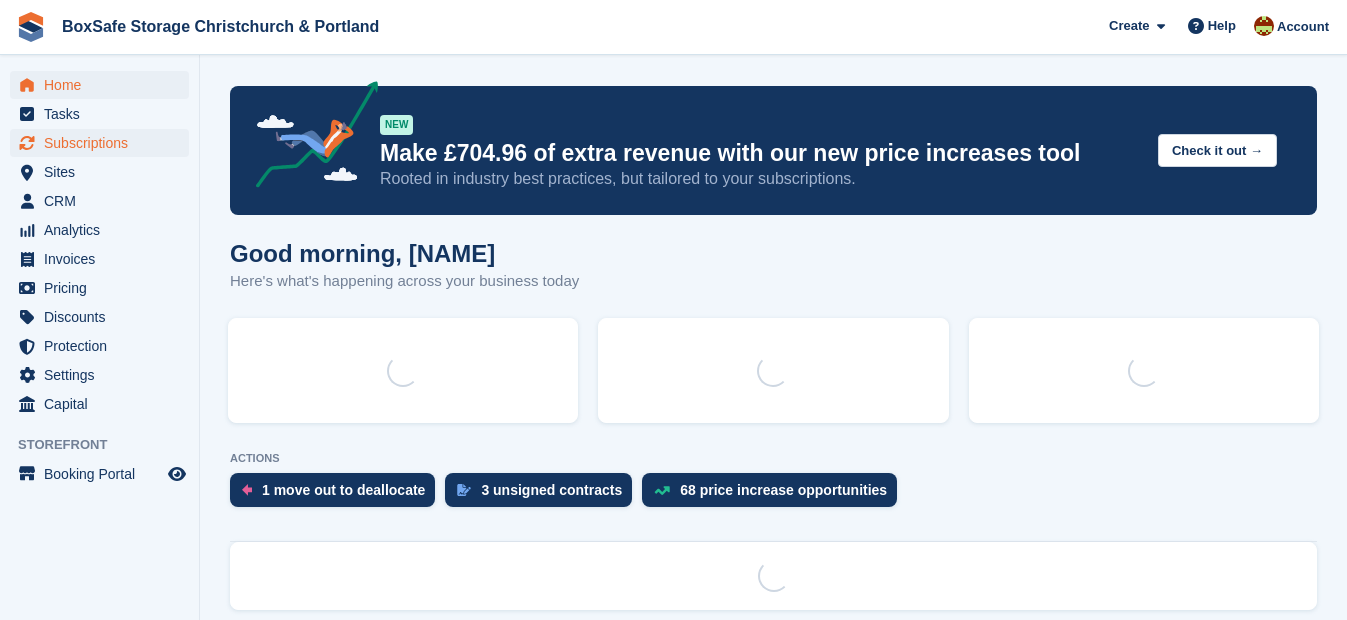 scroll, scrollTop: 0, scrollLeft: 0, axis: both 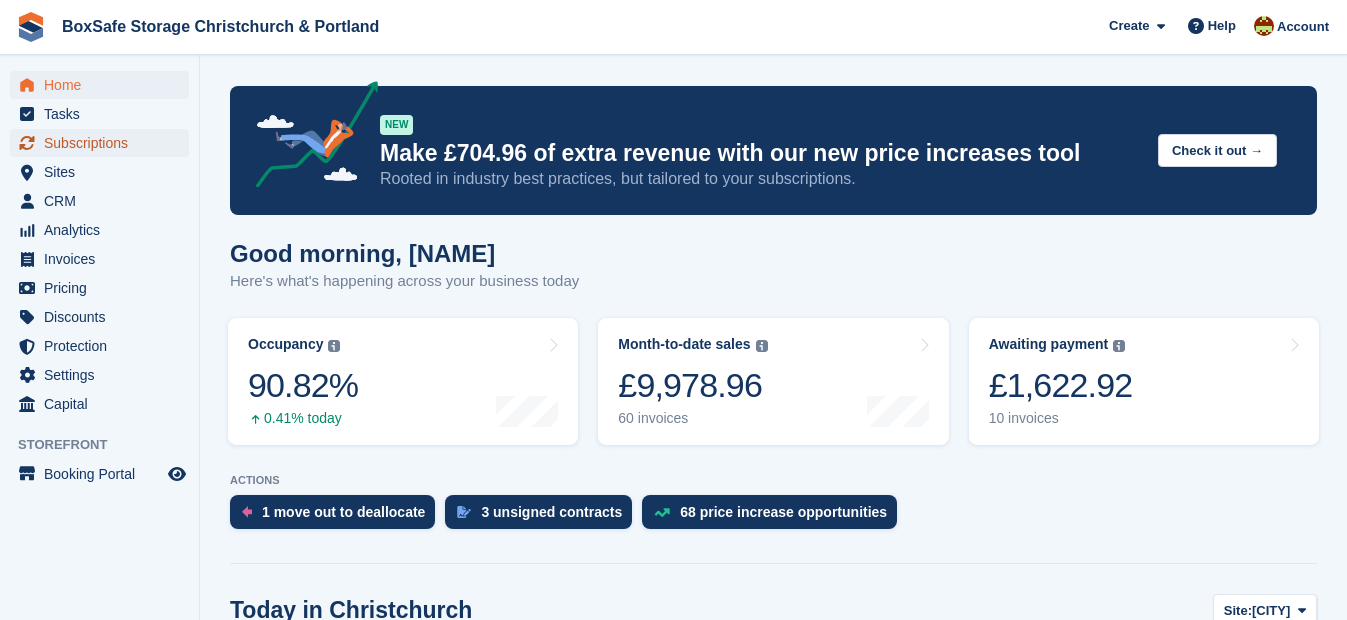 click on "Subscriptions" at bounding box center (104, 143) 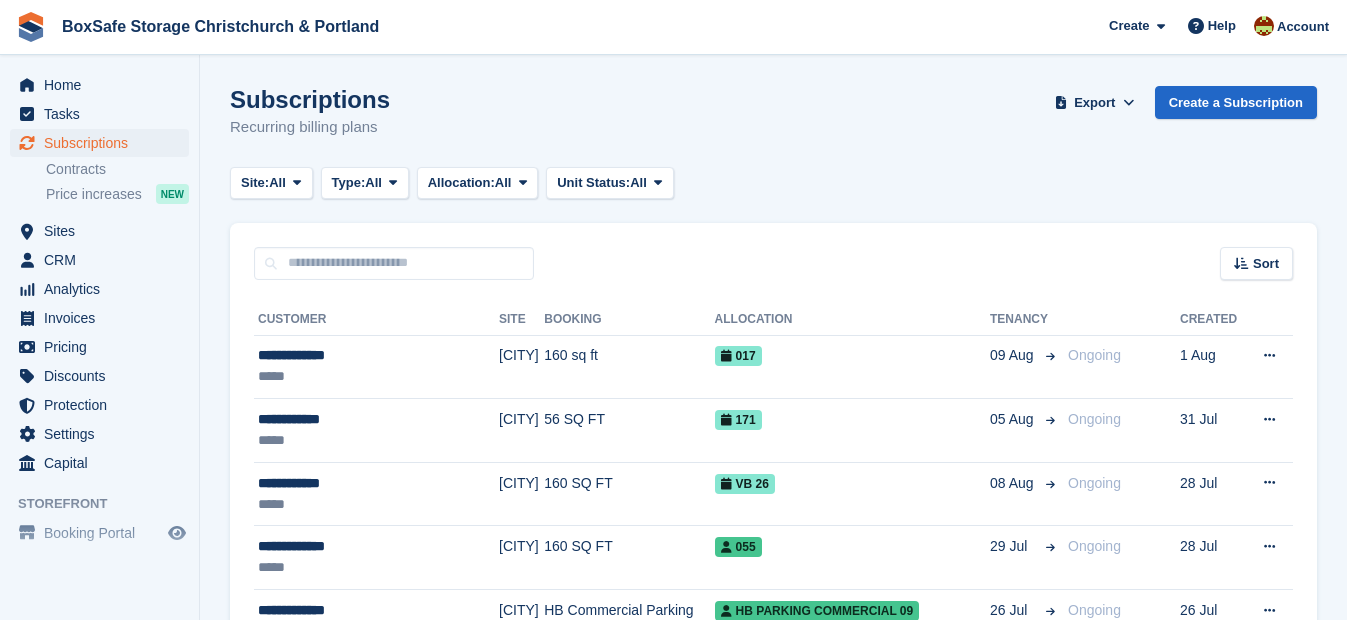 scroll, scrollTop: 0, scrollLeft: 0, axis: both 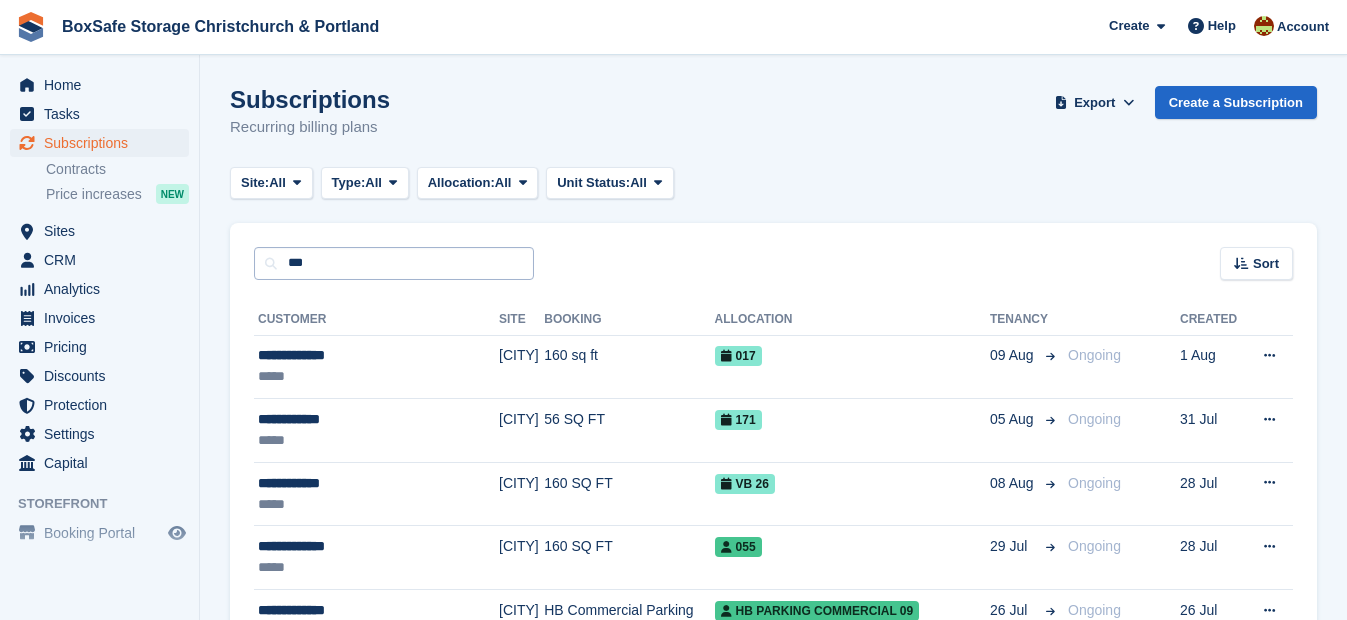 type on "**********" 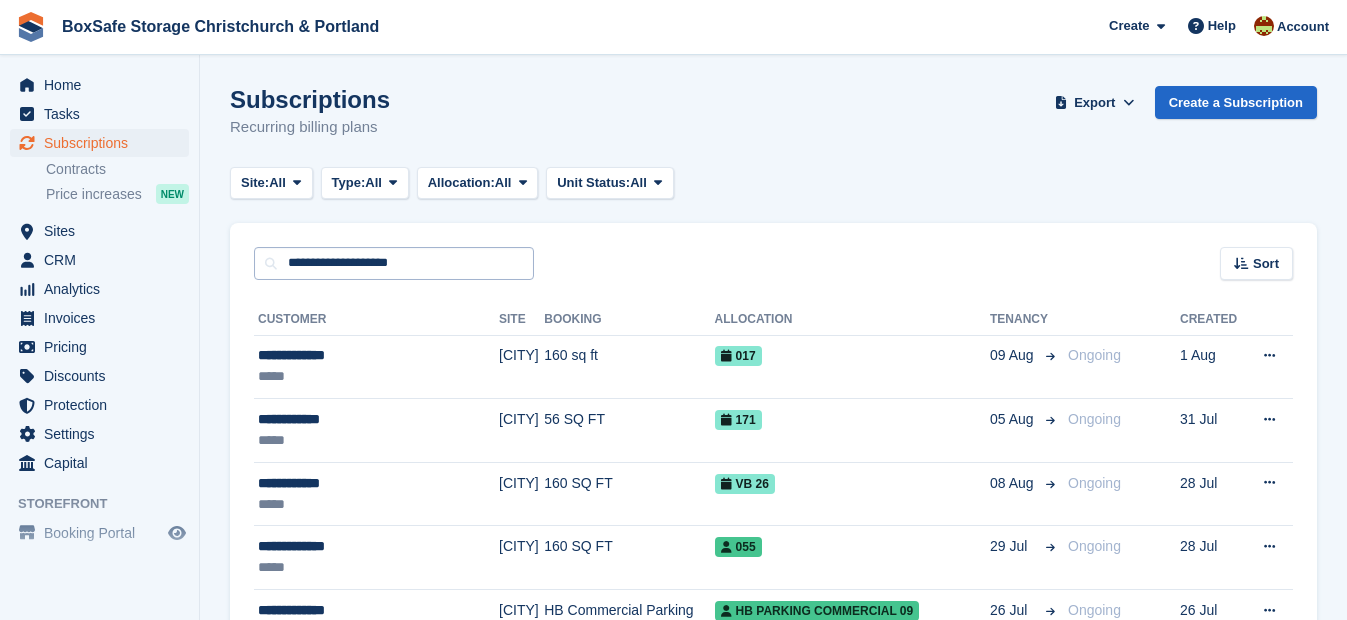 click on "**********" at bounding box center [394, 263] 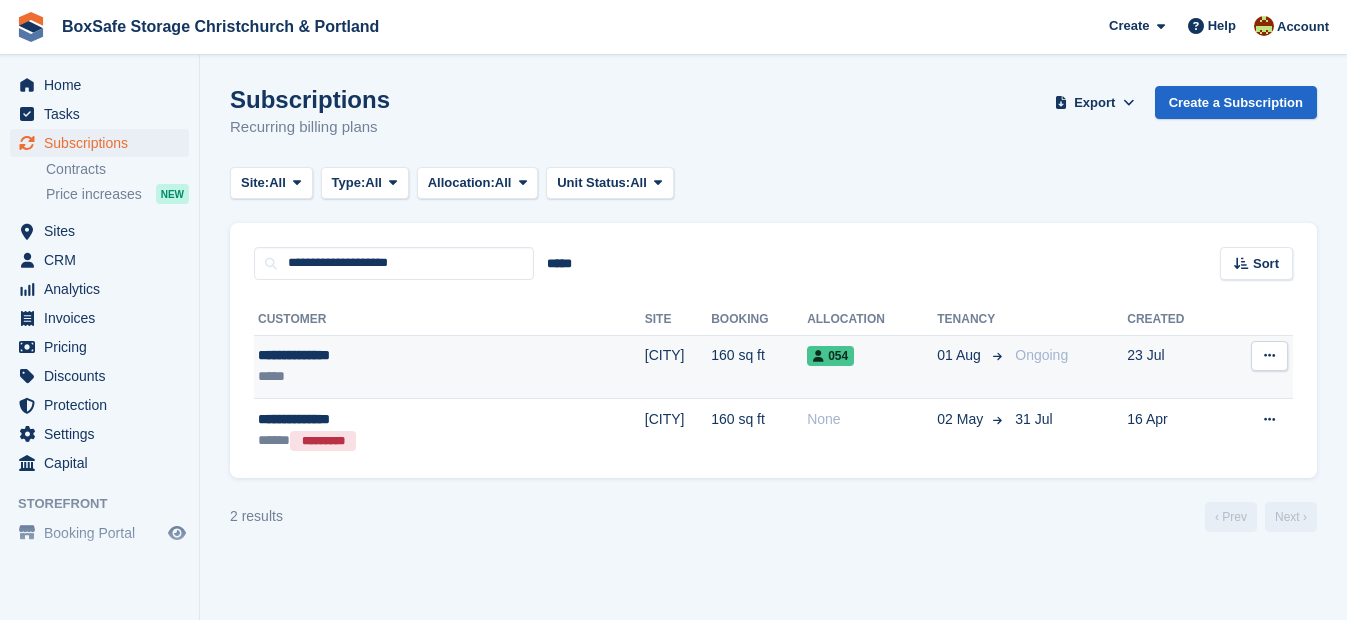 click on "**********" at bounding box center [373, 355] 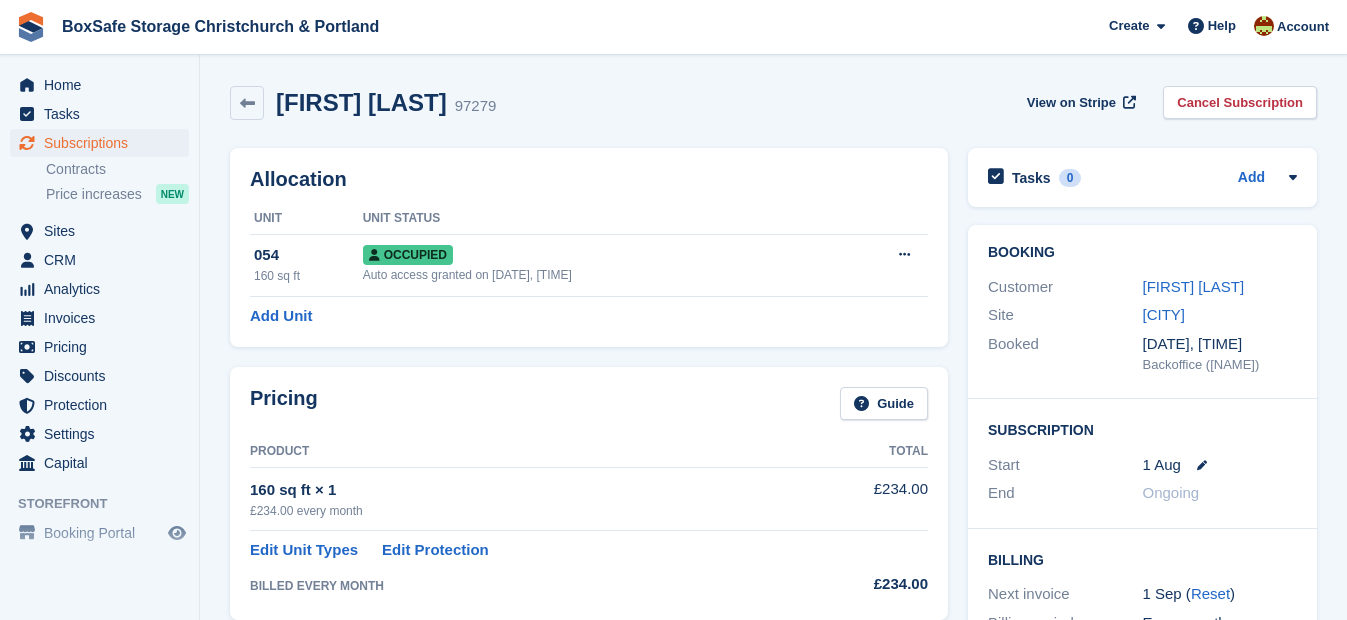 scroll, scrollTop: 0, scrollLeft: 0, axis: both 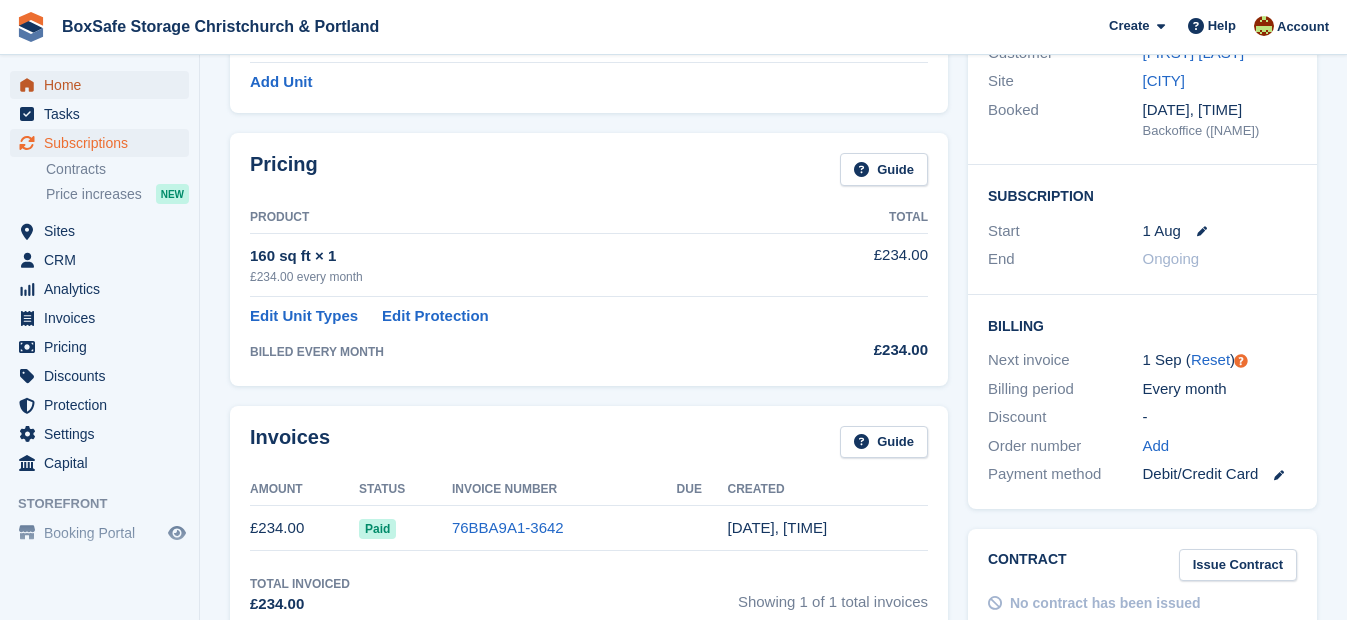 click on "Home" at bounding box center [104, 85] 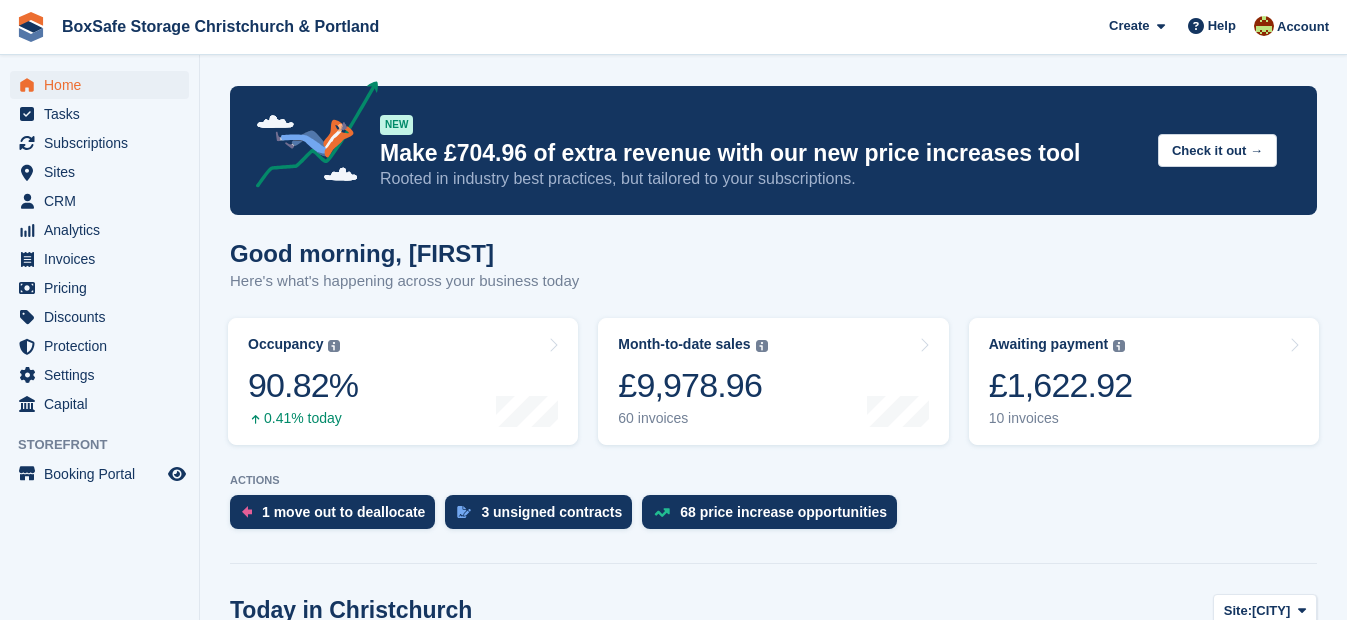 scroll, scrollTop: 0, scrollLeft: 0, axis: both 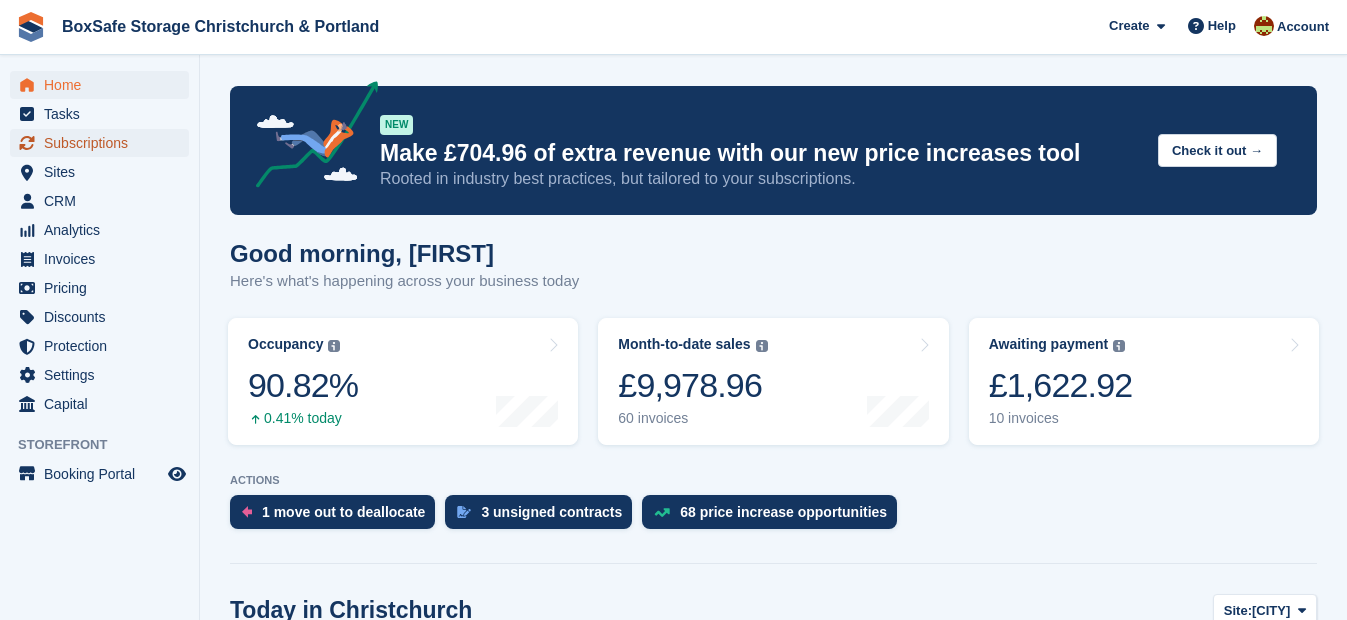 click on "Subscriptions" at bounding box center [104, 143] 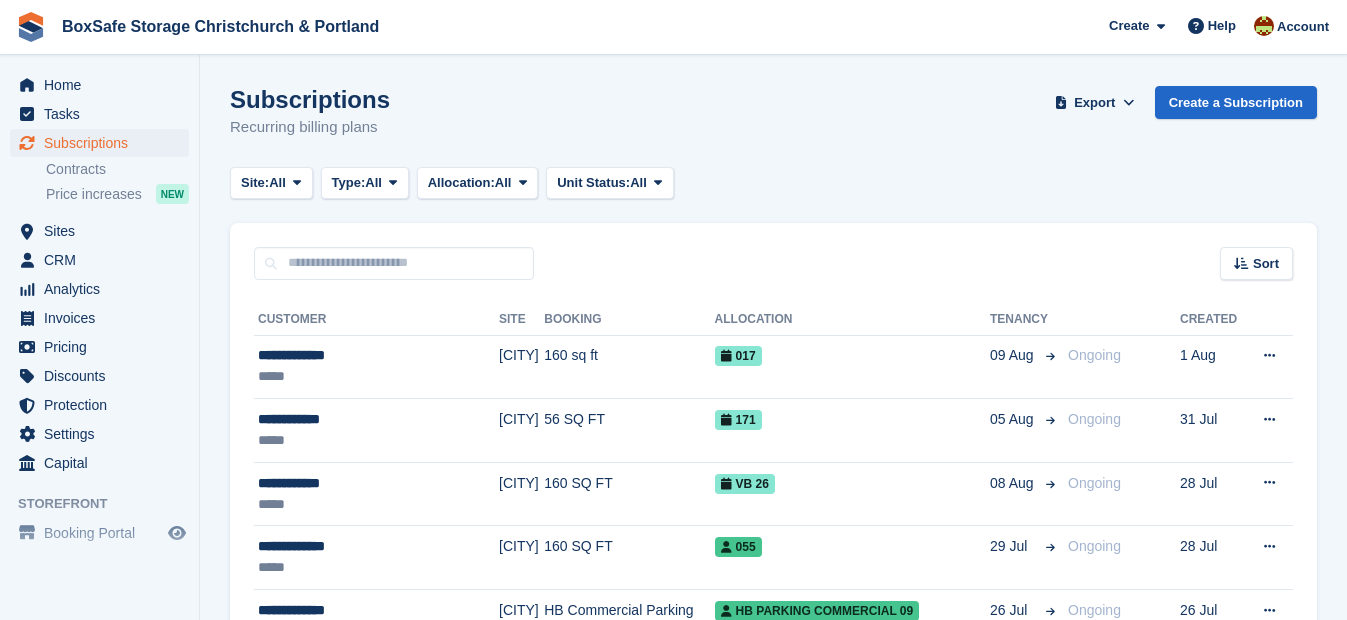 scroll, scrollTop: 0, scrollLeft: 0, axis: both 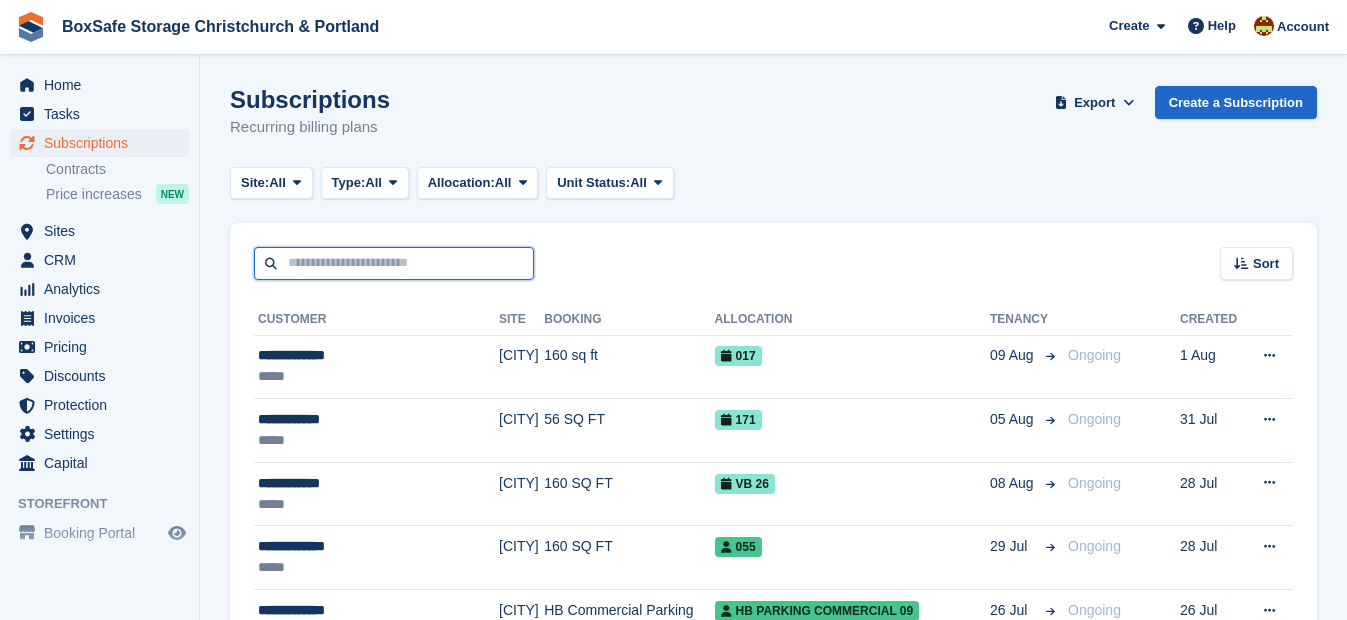 click at bounding box center [394, 263] 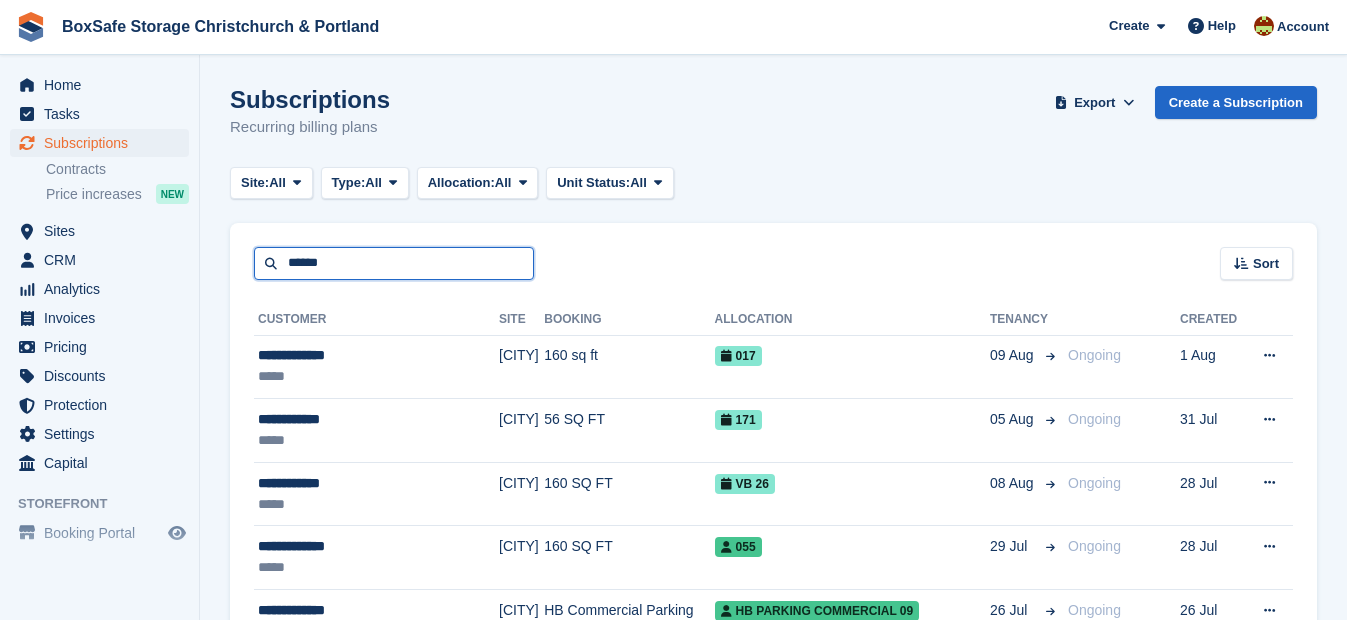type on "******" 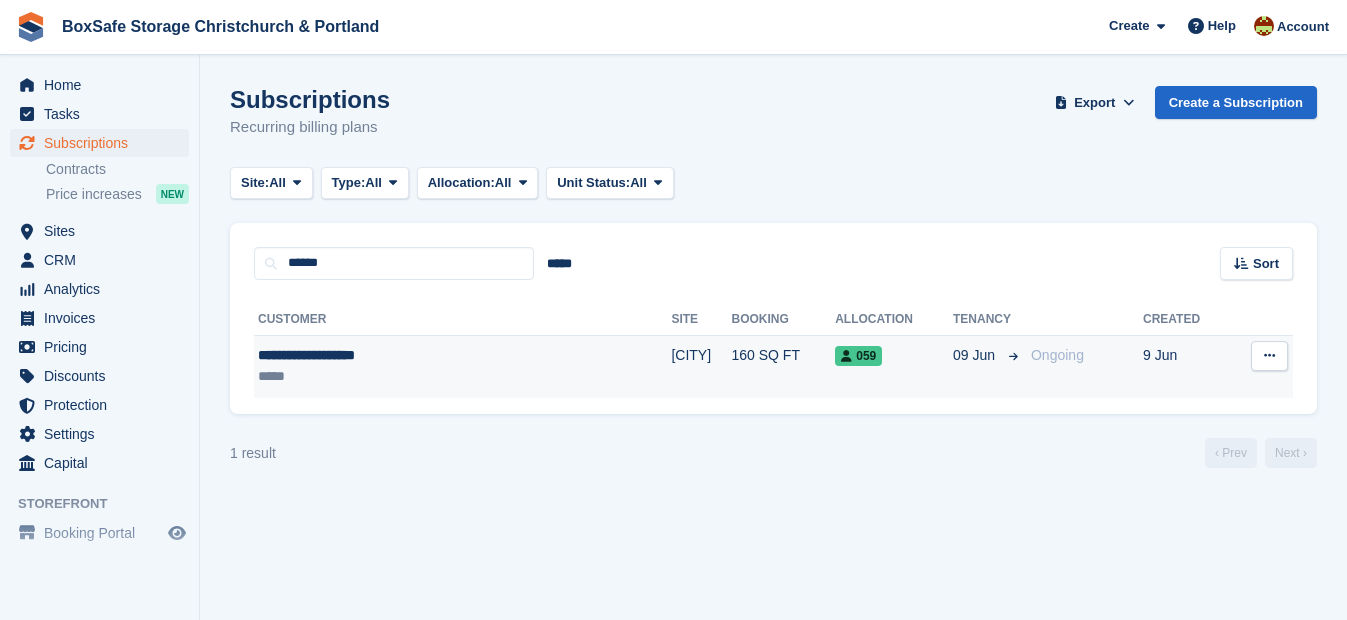 click on "**********" at bounding box center [394, 355] 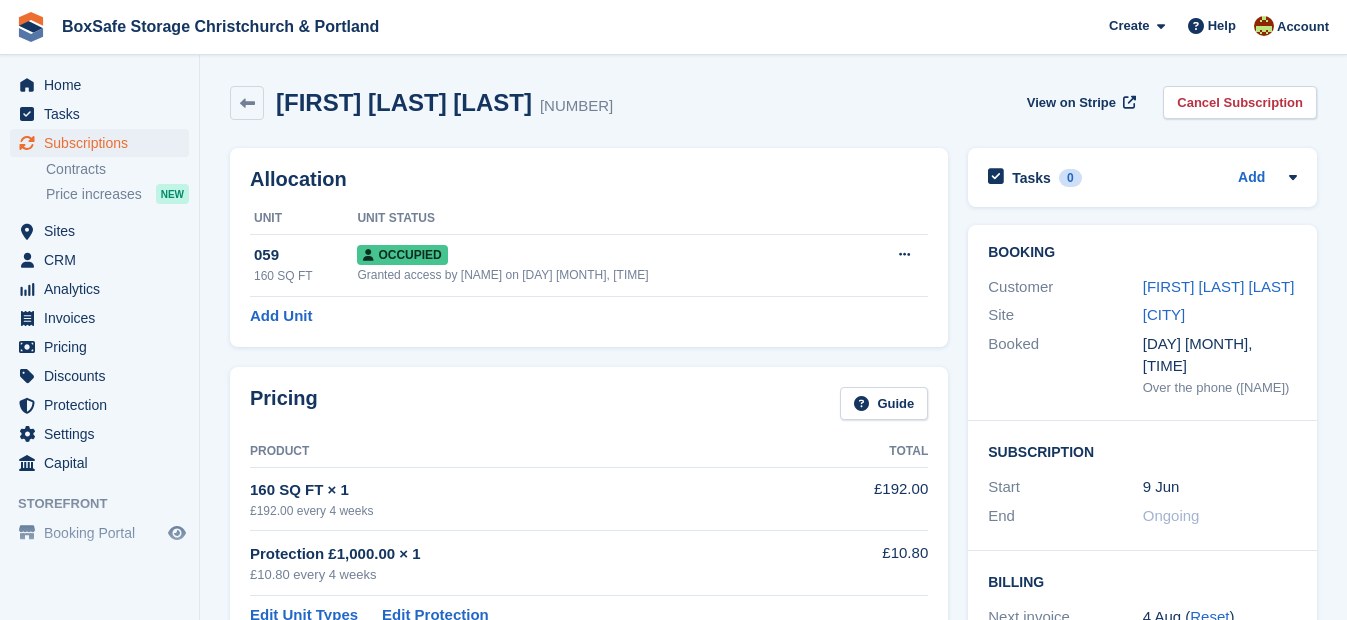 scroll, scrollTop: 0, scrollLeft: 0, axis: both 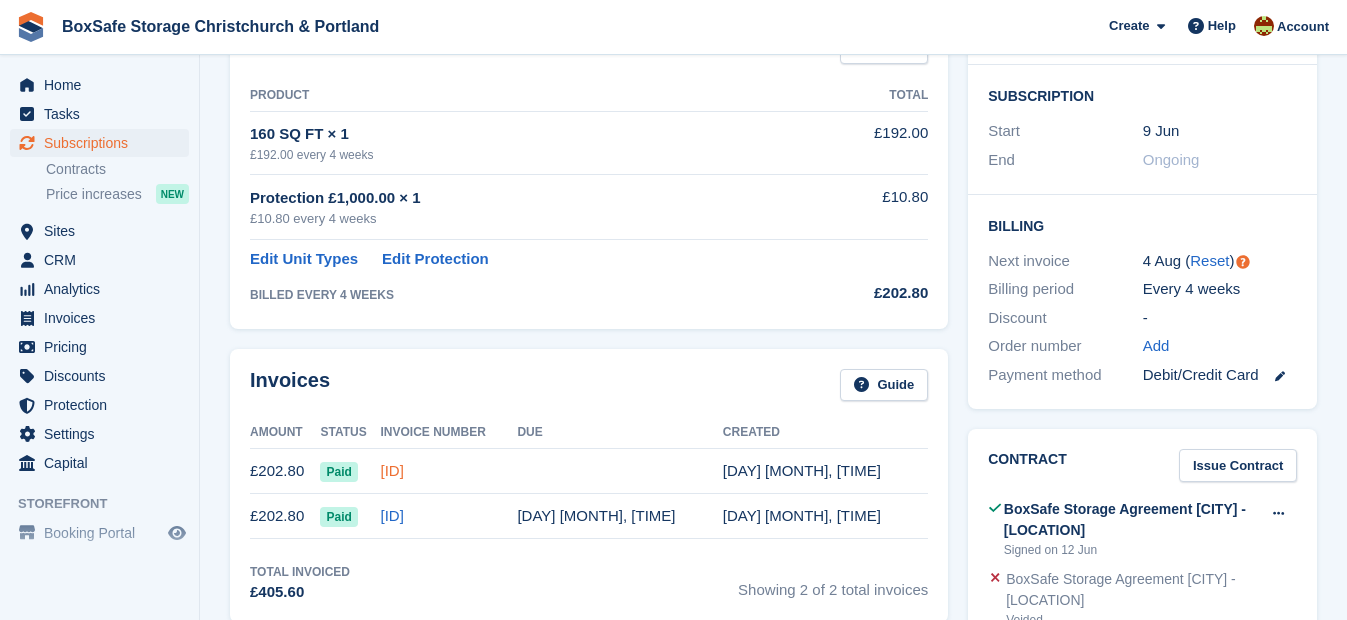 click on "[ID]" at bounding box center (392, 470) 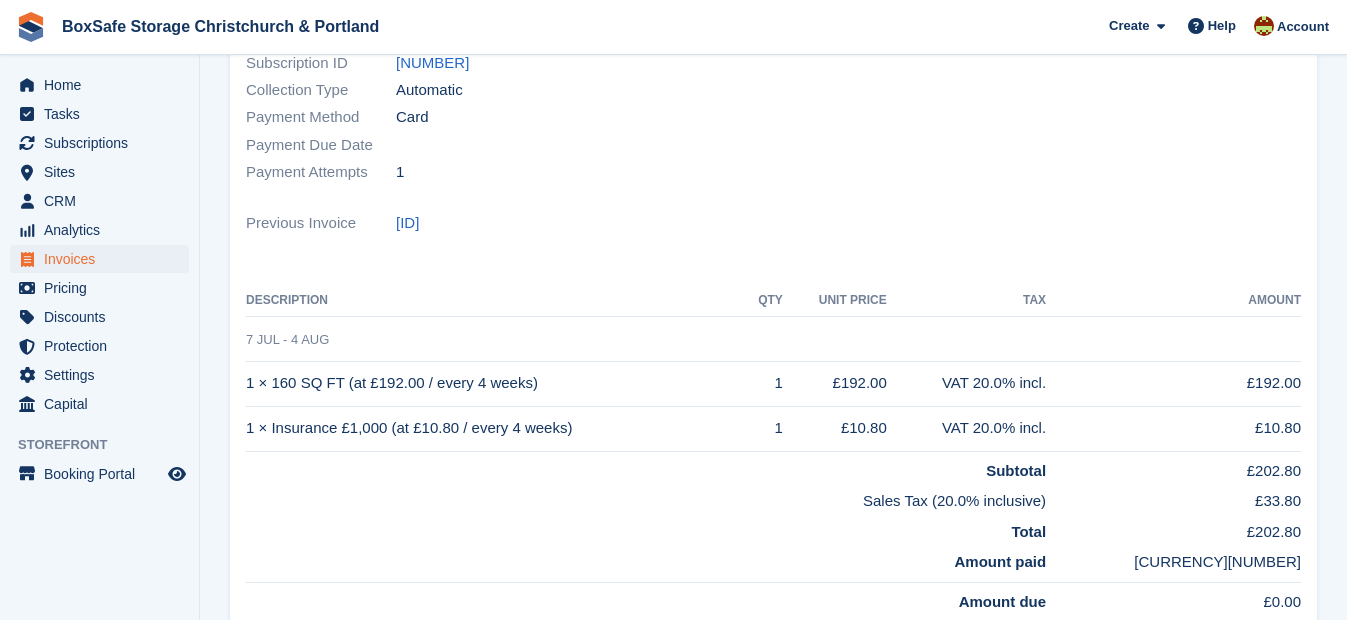scroll, scrollTop: 0, scrollLeft: 0, axis: both 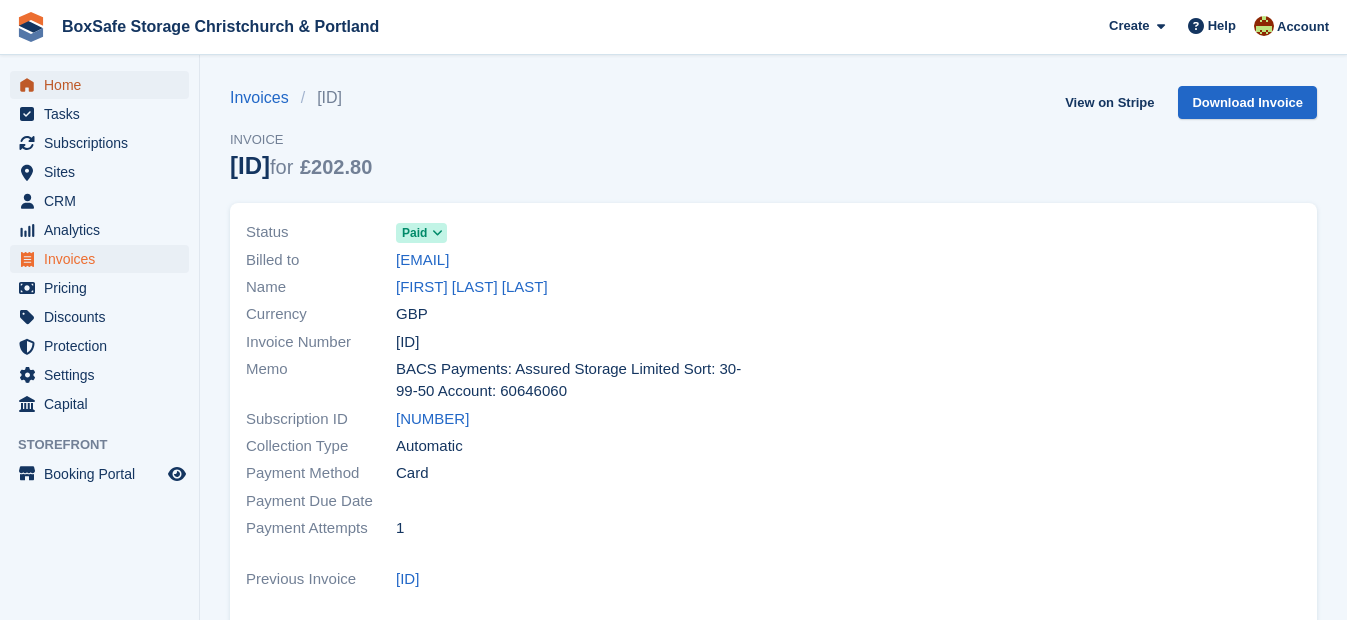 click on "Home" at bounding box center (104, 85) 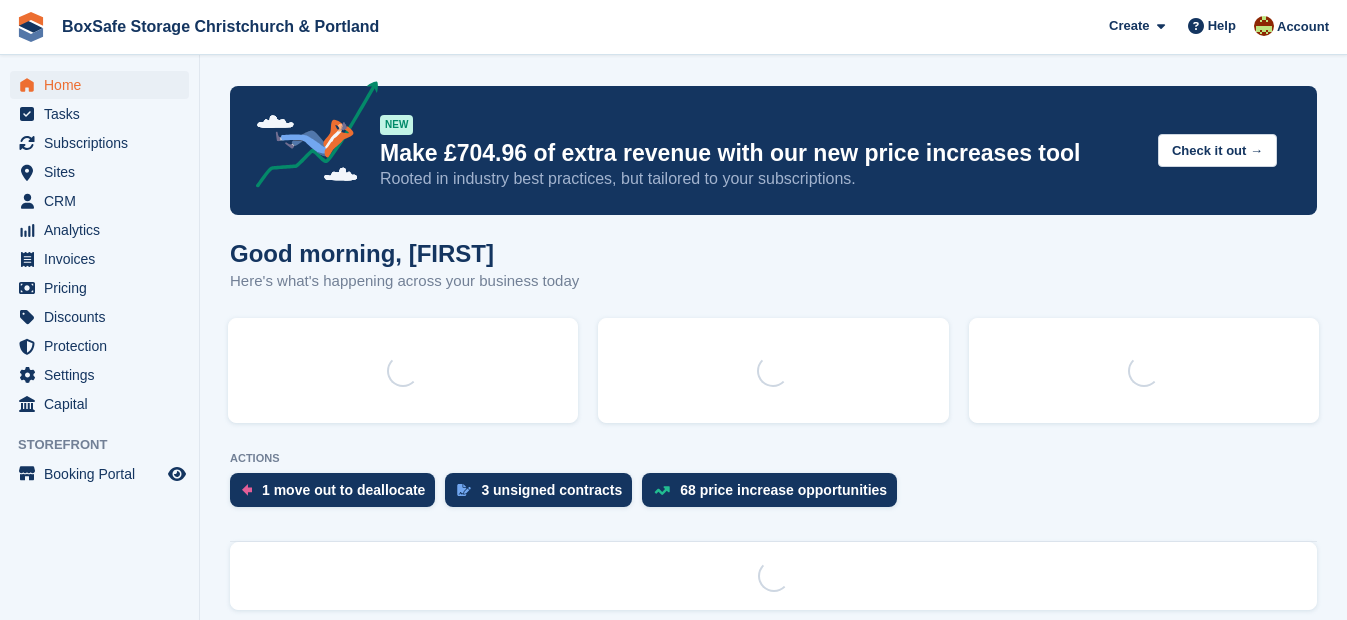 scroll, scrollTop: 0, scrollLeft: 0, axis: both 